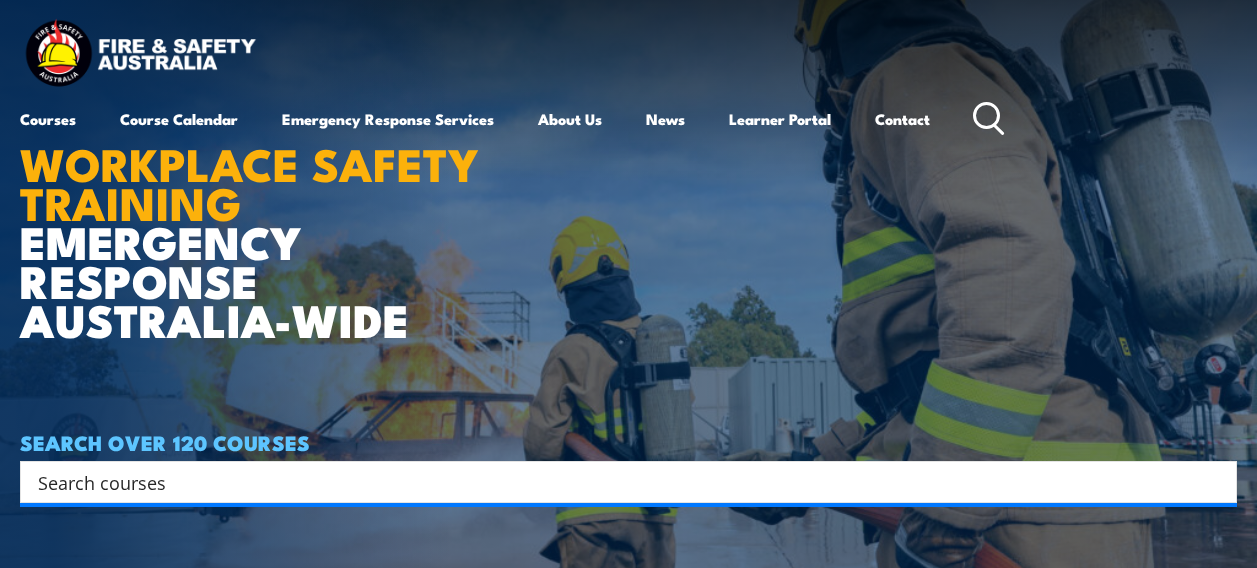 scroll, scrollTop: 0, scrollLeft: 0, axis: both 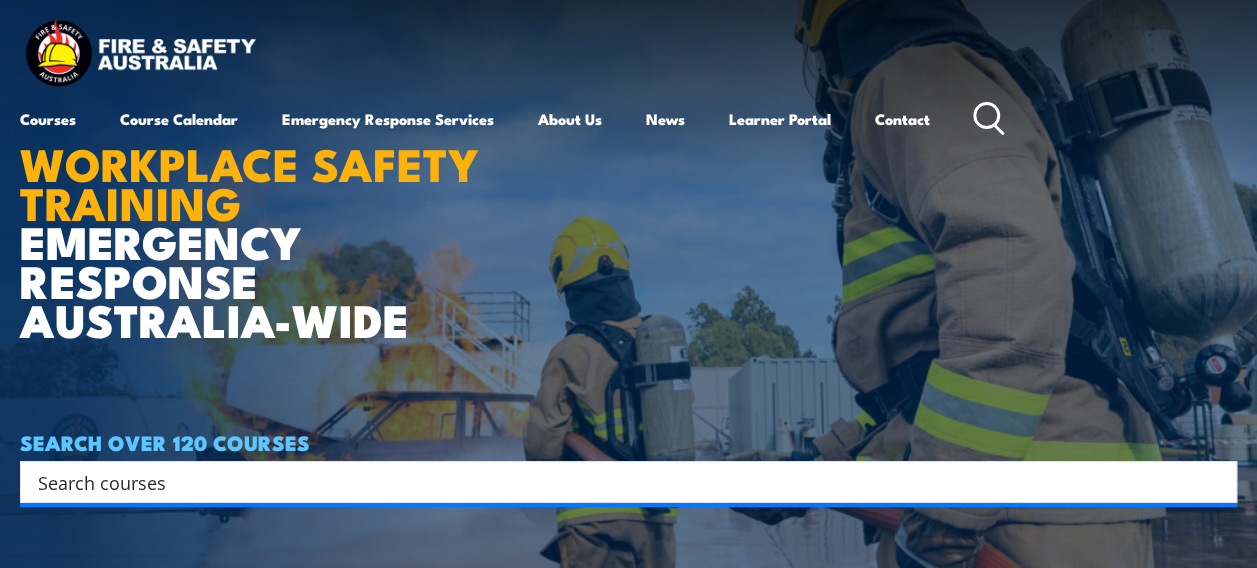 click at bounding box center [615, 482] 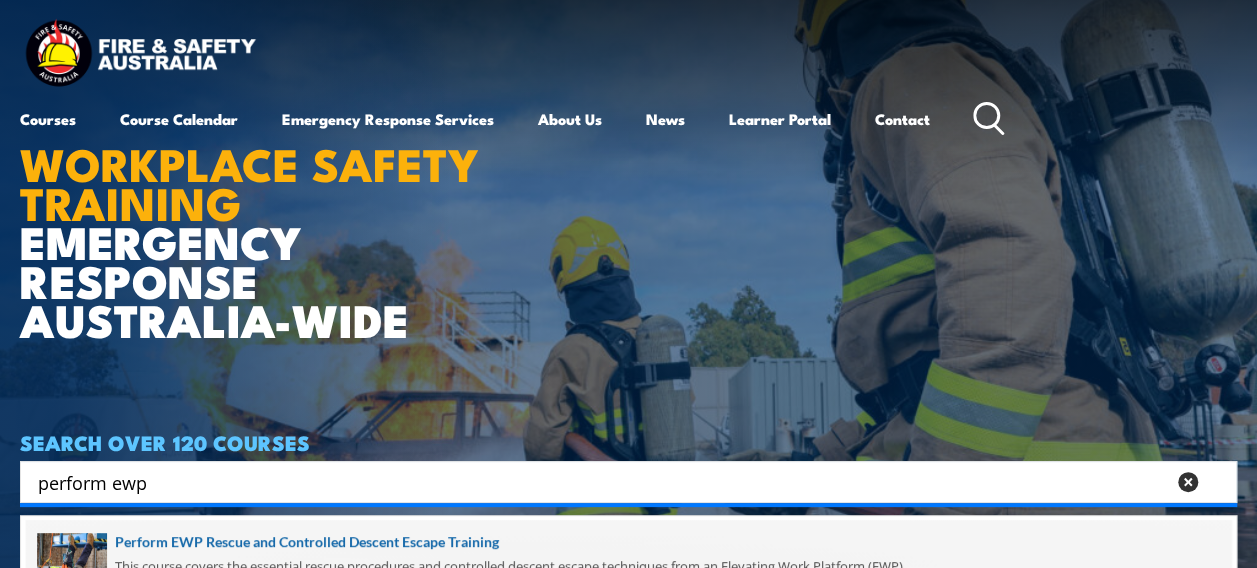 type on "perform ewp" 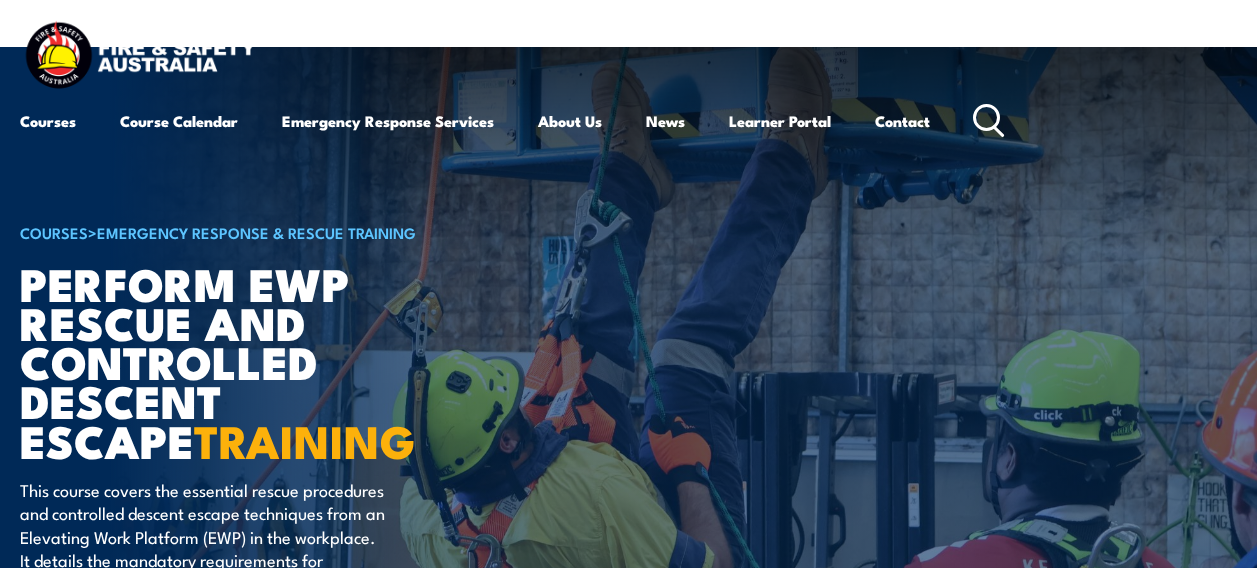 click on "This course covers the essential rescue procedures and controlled descent escape techniques from an Elevating Work Platform (EWP) in the workplace. It details the mandatory requirements for rescuing by a team member on the ground and self-rescue from a raised EWP." at bounding box center [202, 548] 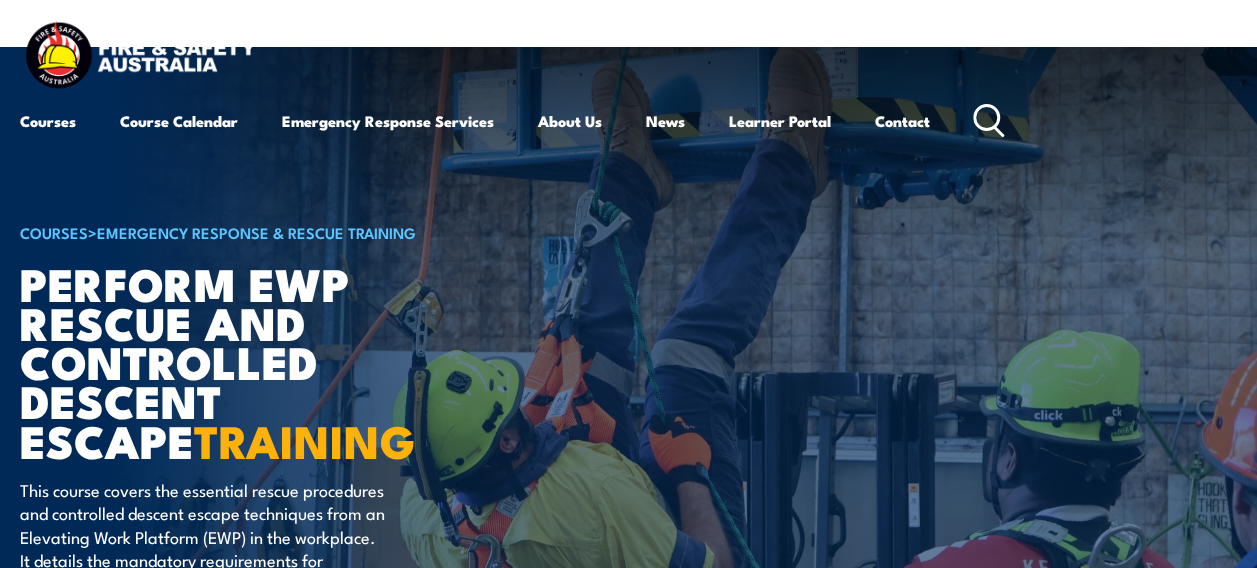 scroll, scrollTop: 0, scrollLeft: 0, axis: both 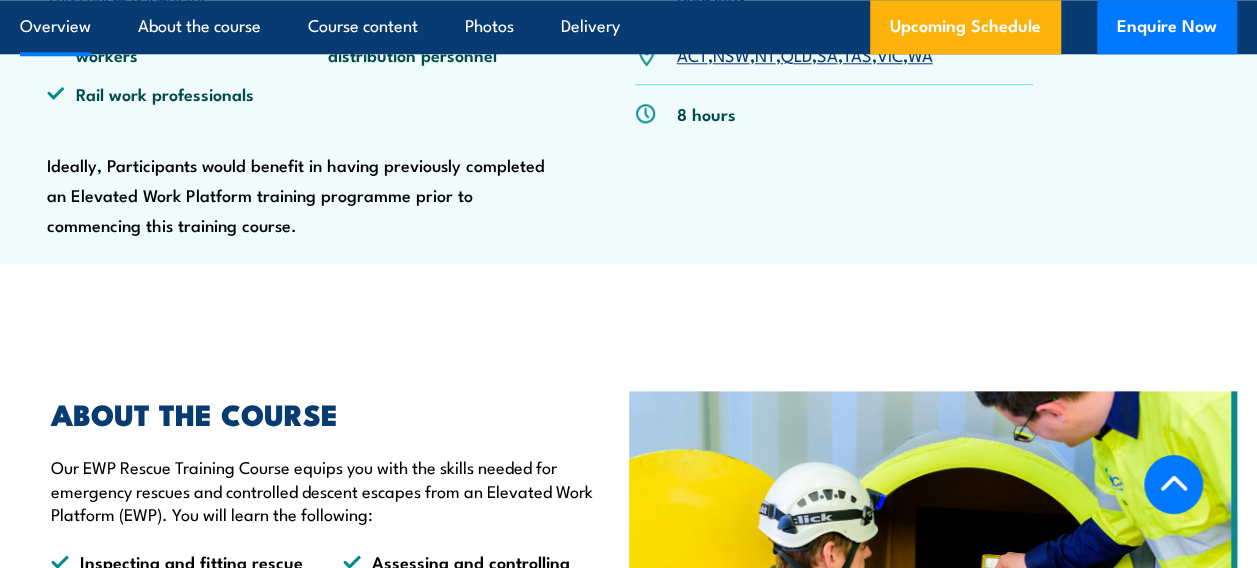 click on "NSW" at bounding box center [730, 54] 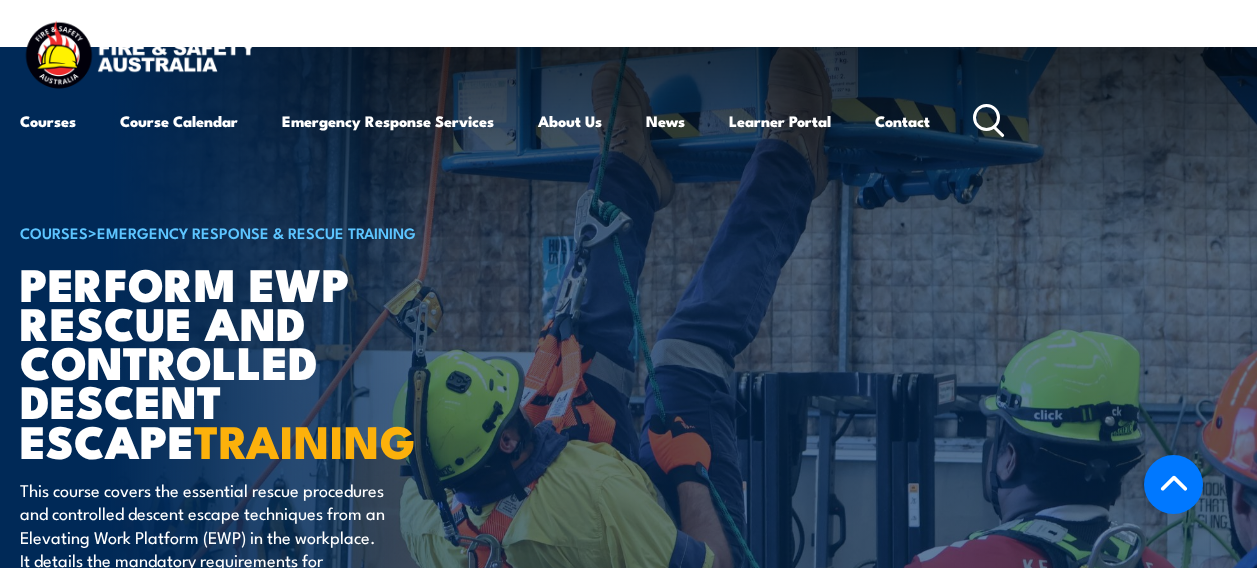 scroll, scrollTop: 3328, scrollLeft: 0, axis: vertical 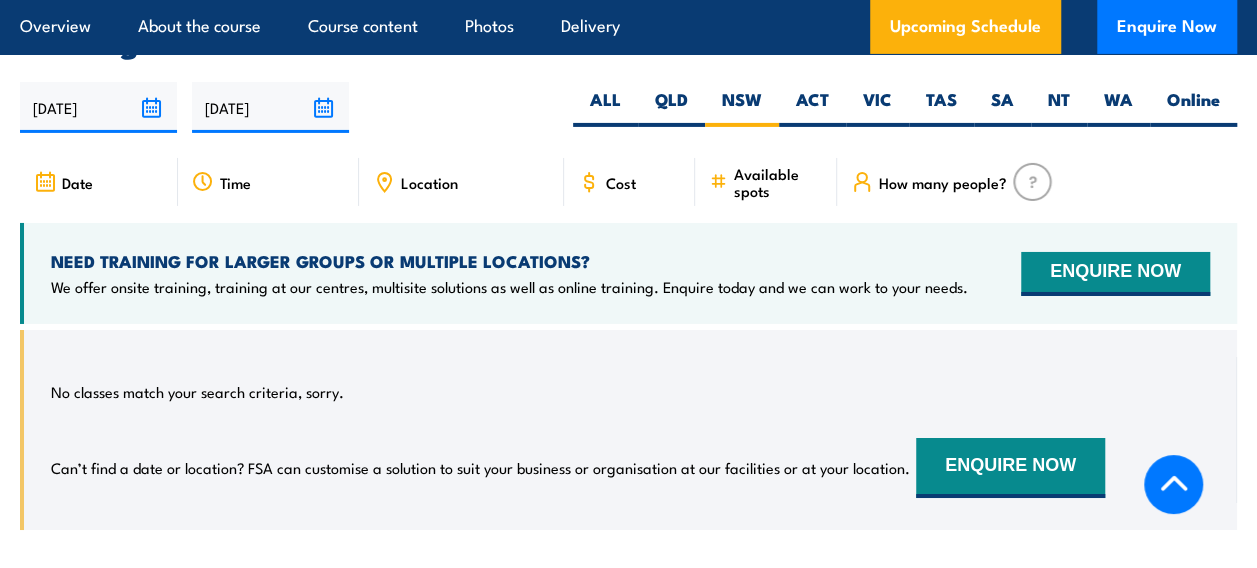 click on "No classes match your search criteria, sorry.
Can’t find a date or location? FSA can customise a solution to suit your business or organisation at our facilities or at your location.
ENQUIRE NOW" at bounding box center (630, 430) 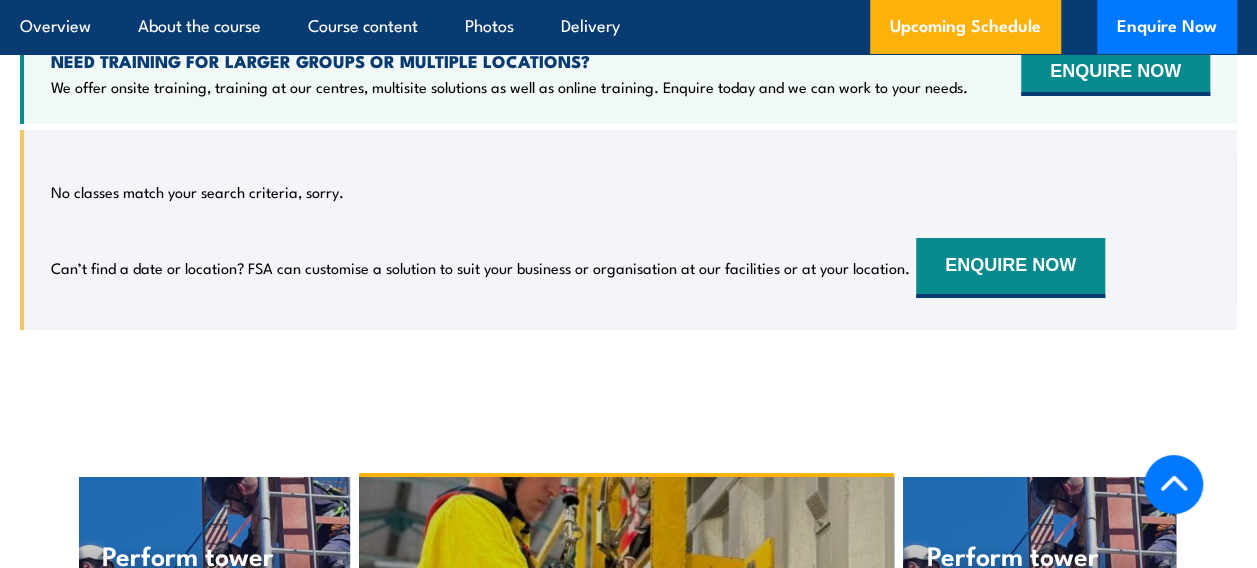 scroll, scrollTop: 3648, scrollLeft: 0, axis: vertical 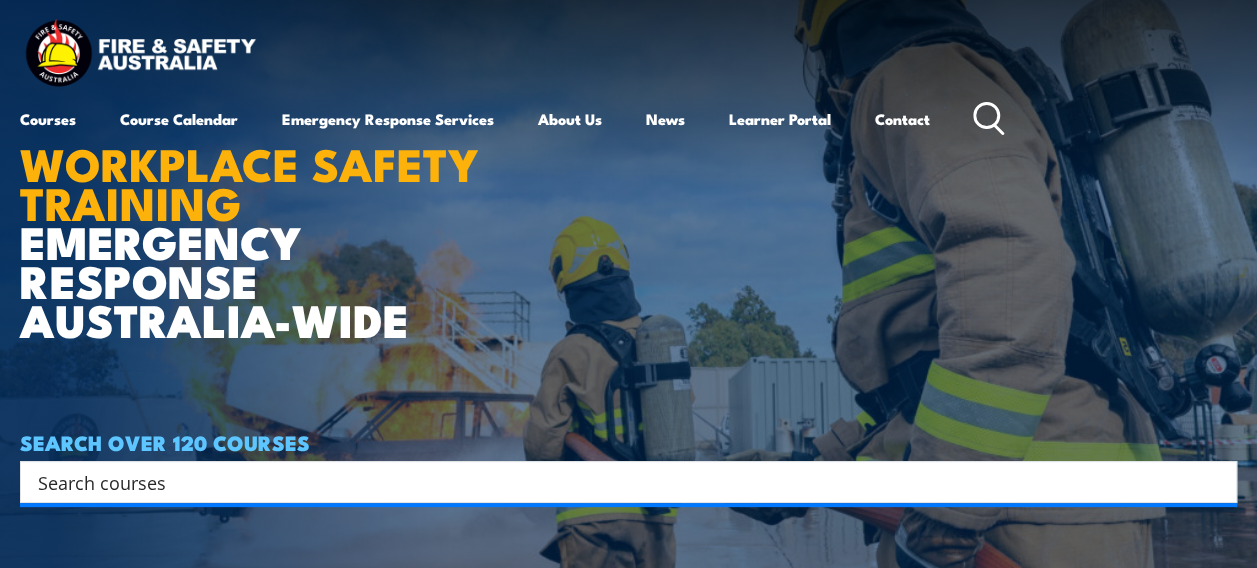 click at bounding box center (615, 482) 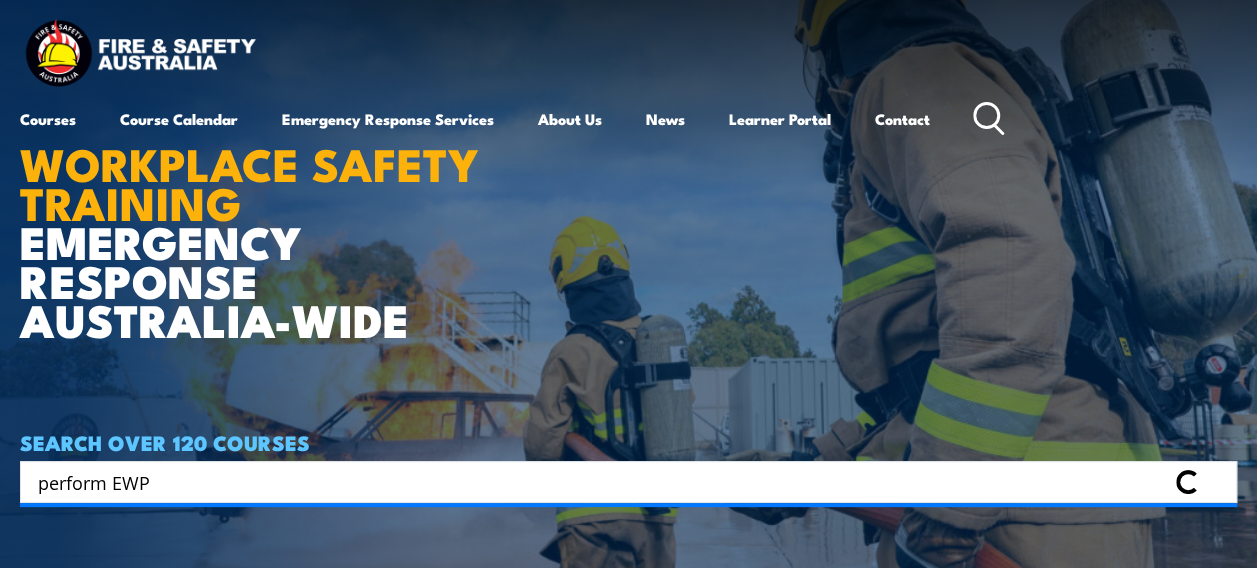 type on "perform EWP" 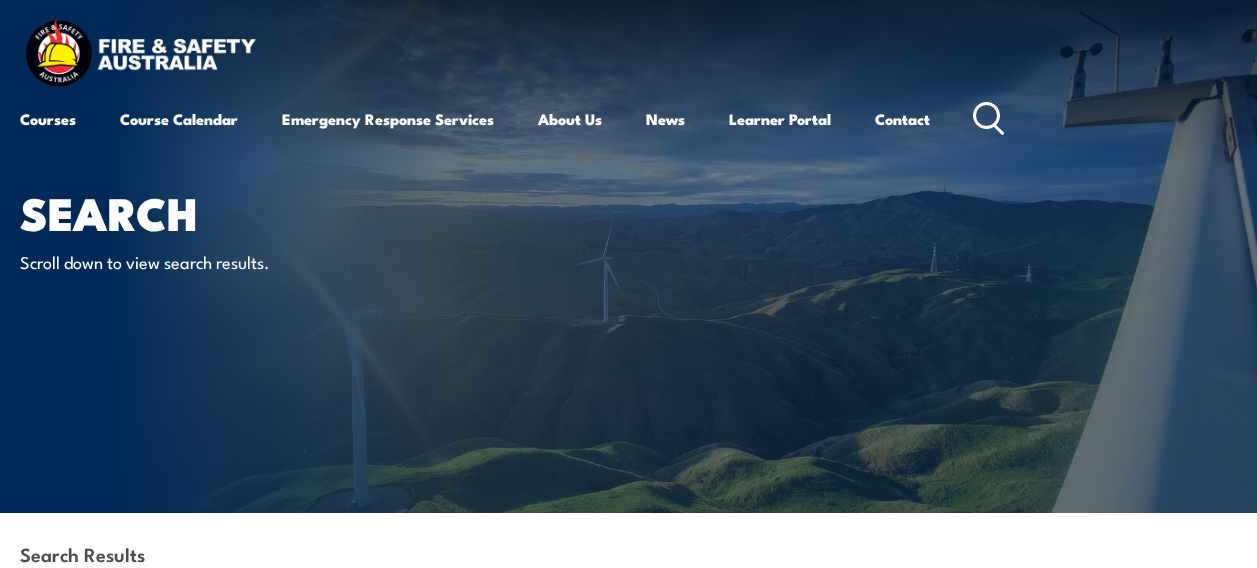 scroll, scrollTop: 0, scrollLeft: 0, axis: both 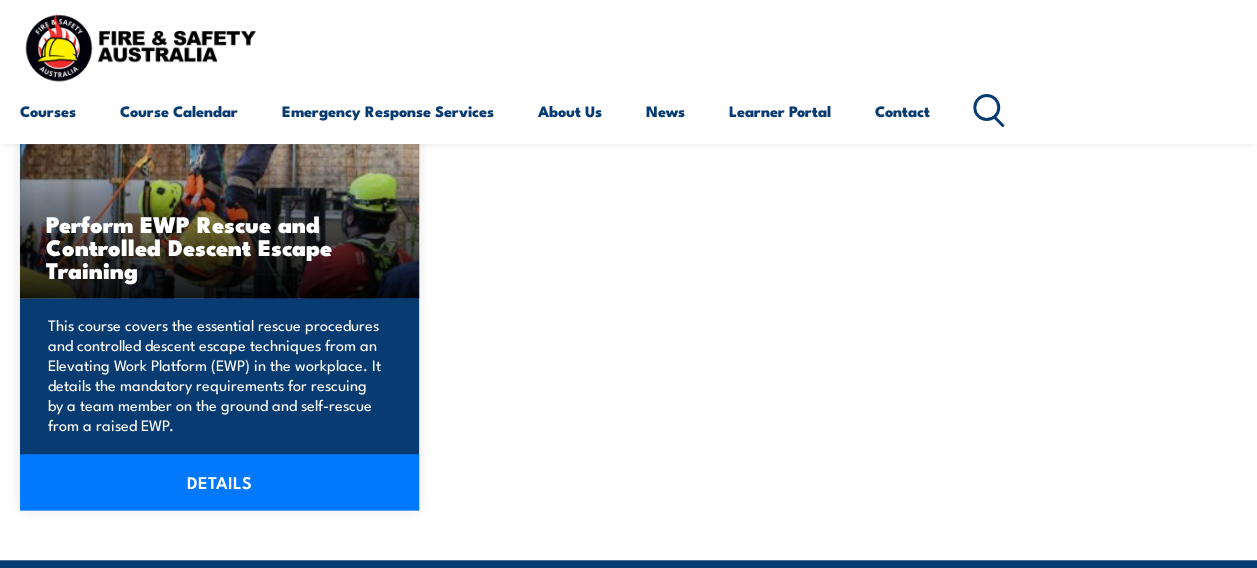 click on "DETAILS" at bounding box center [219, 482] 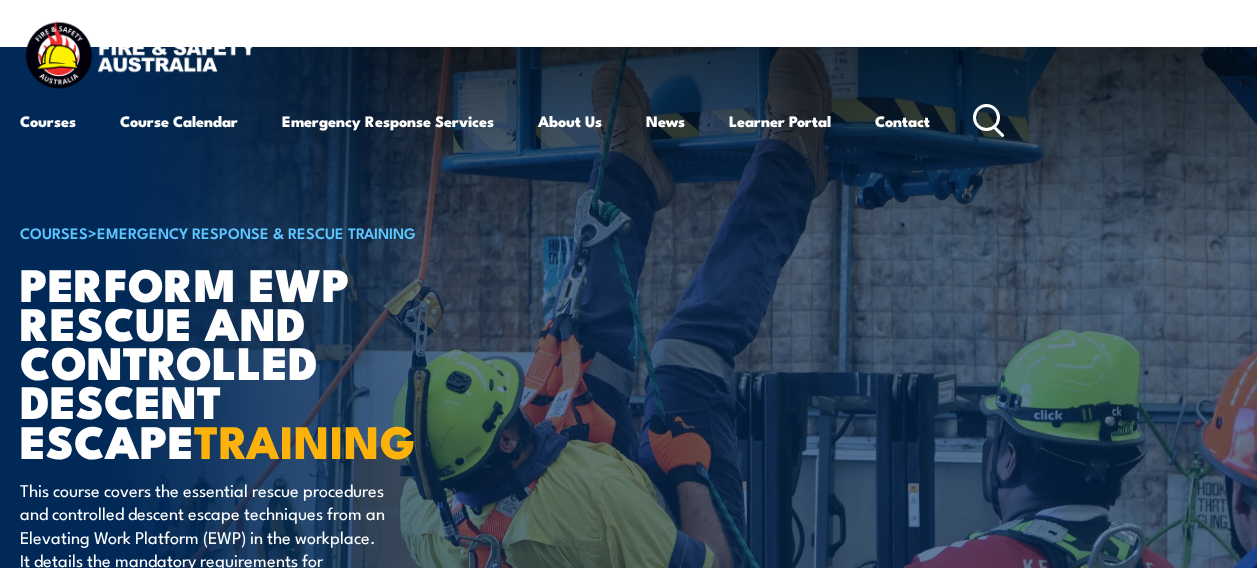 scroll, scrollTop: 0, scrollLeft: 0, axis: both 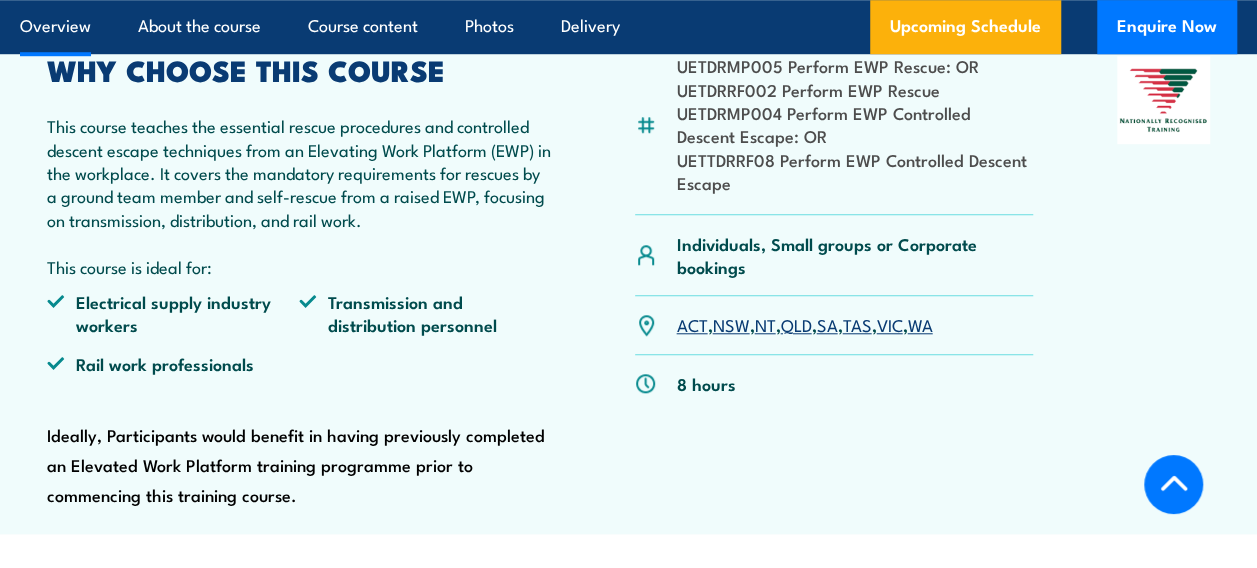 click on "VIC" at bounding box center [889, 324] 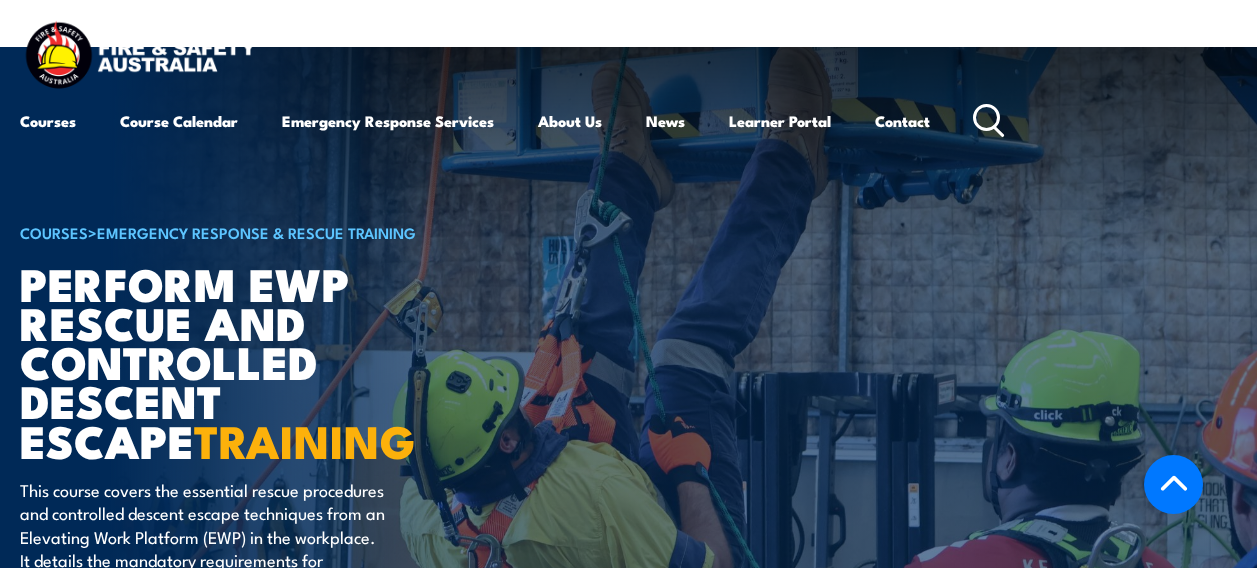 scroll, scrollTop: 3328, scrollLeft: 0, axis: vertical 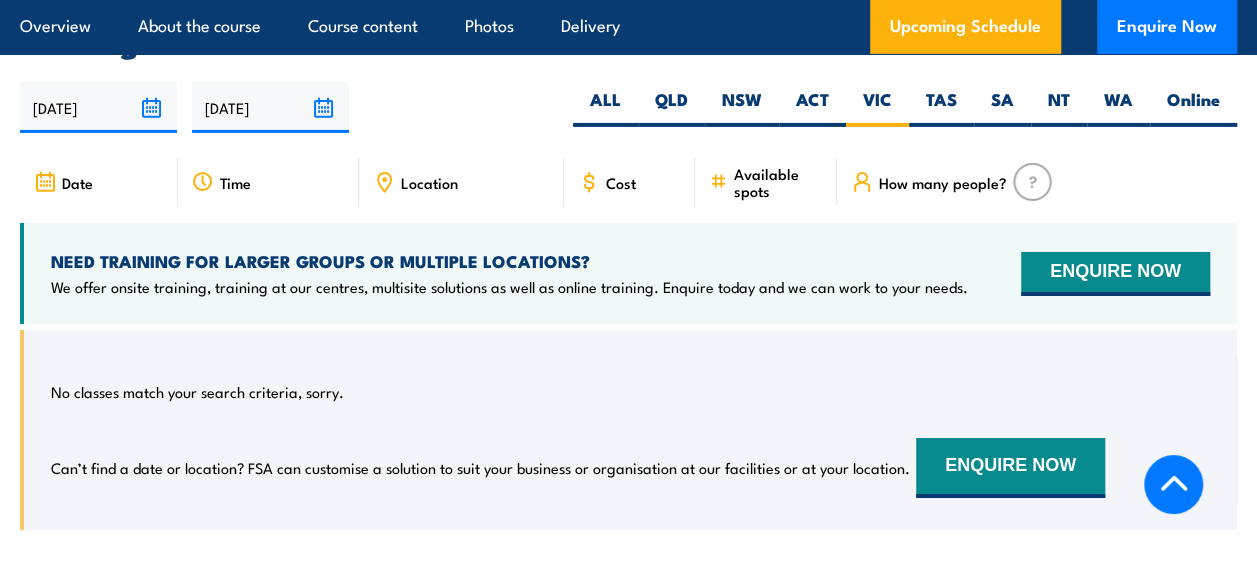 click on "No classes match your search criteria, sorry.
Can’t find a date or location? FSA can customise a solution to suit your business or organisation at our facilities or at your location.
ENQUIRE NOW" at bounding box center [628, 430] 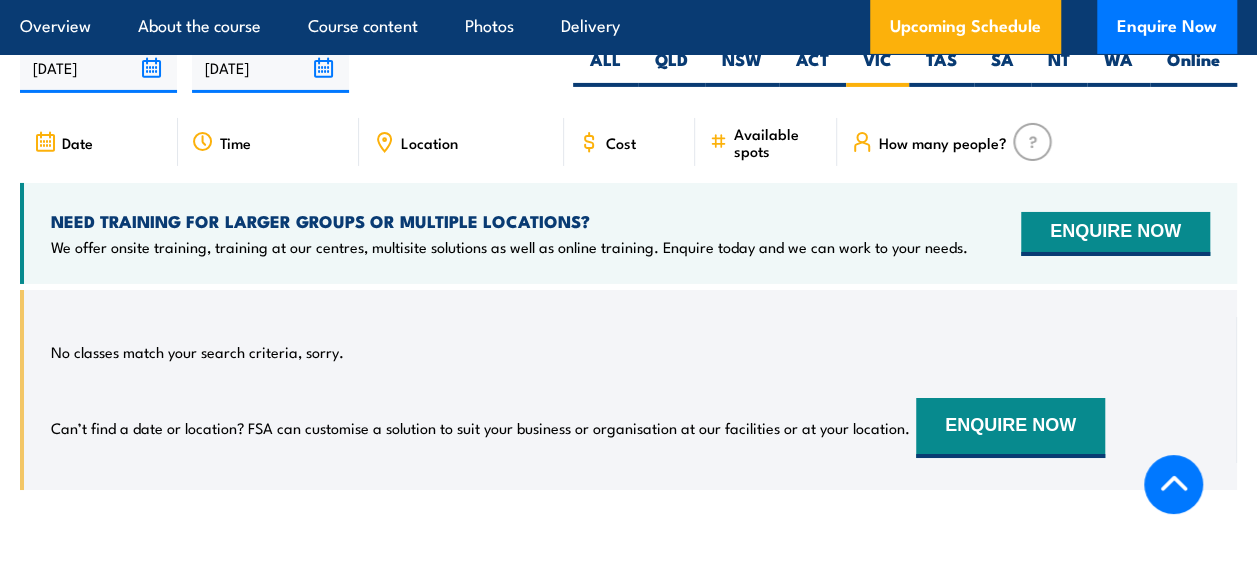 scroll, scrollTop: 3408, scrollLeft: 0, axis: vertical 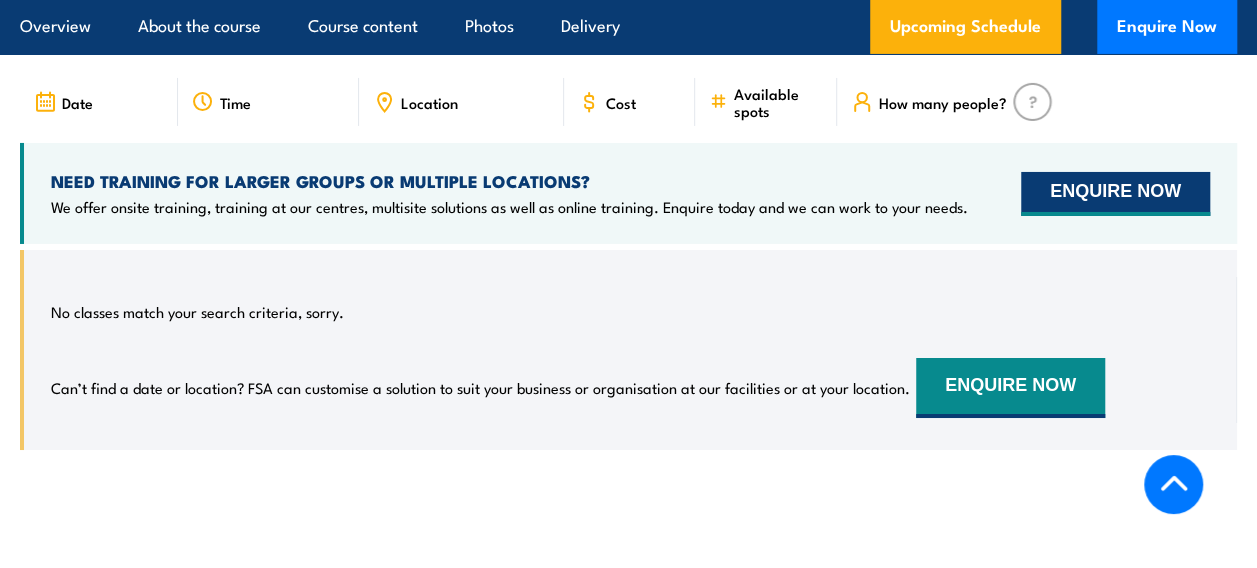 click on "ENQUIRE NOW" at bounding box center [1115, 194] 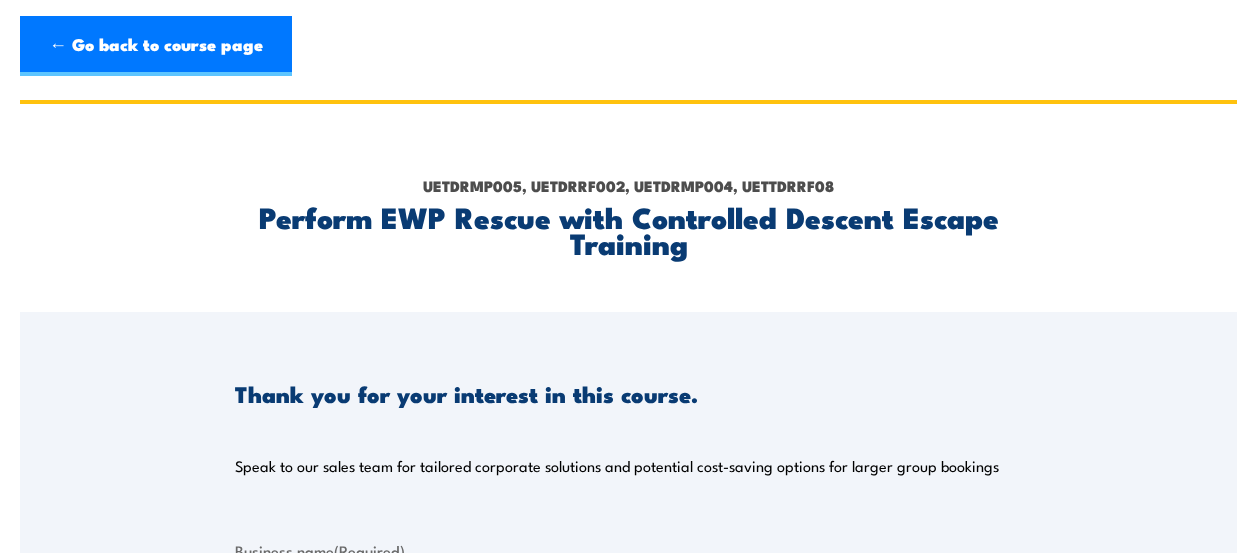 scroll, scrollTop: 0, scrollLeft: 0, axis: both 